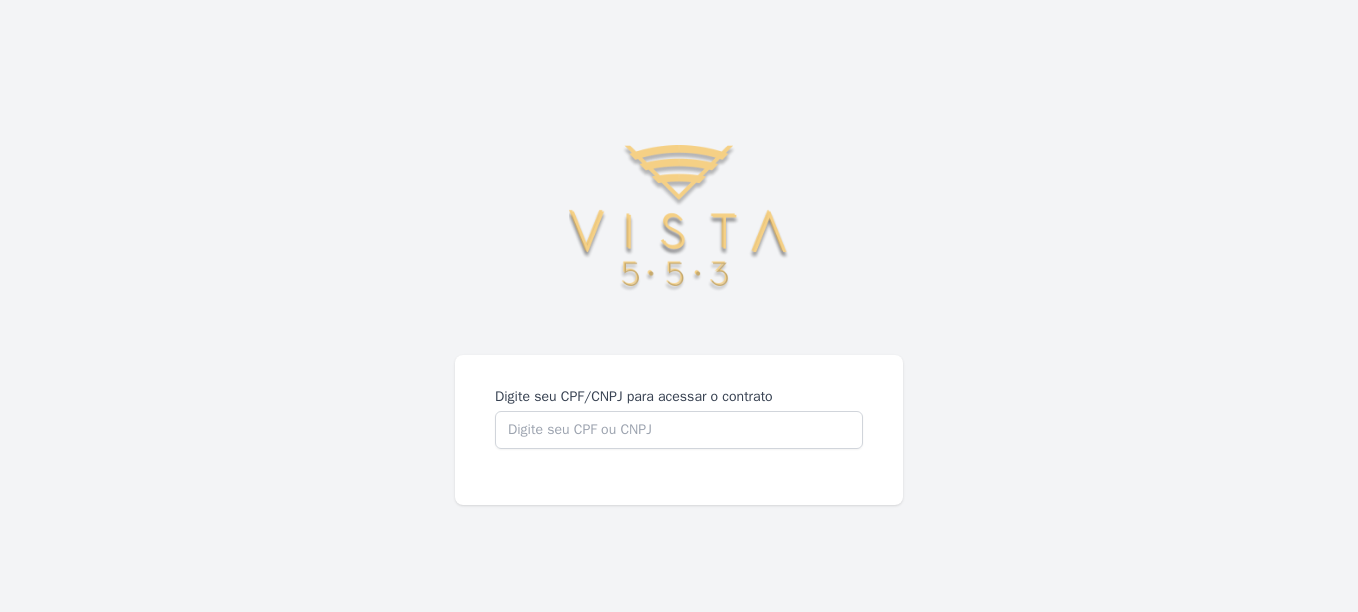 scroll, scrollTop: 0, scrollLeft: 0, axis: both 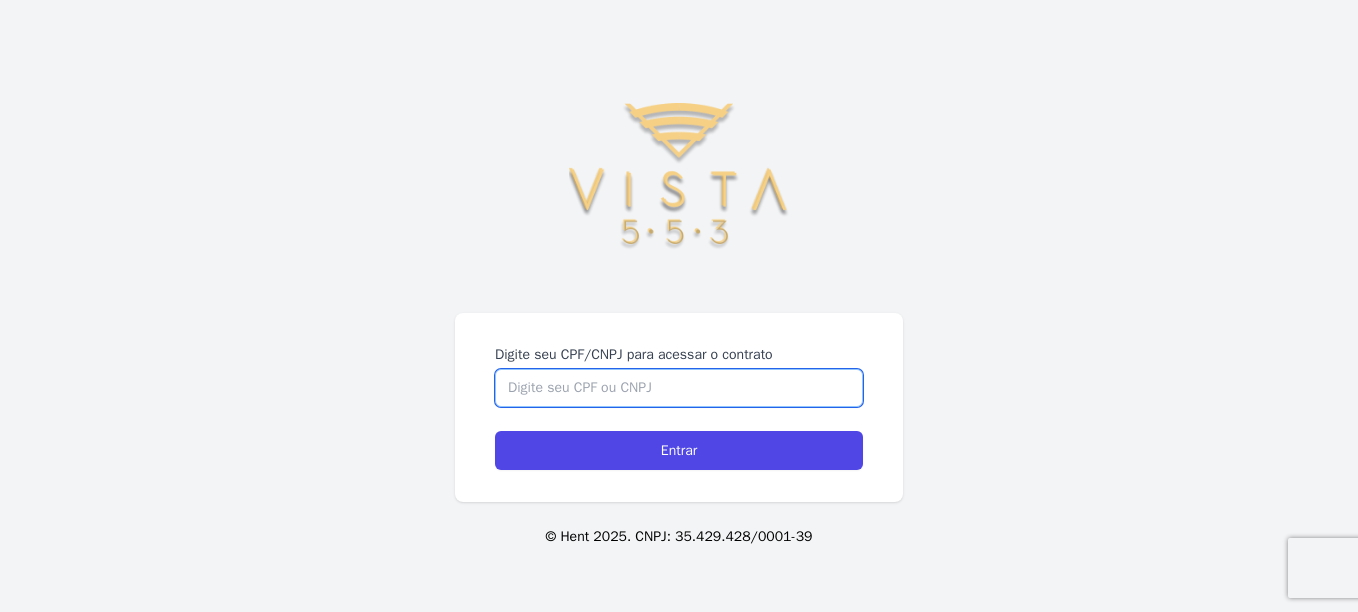 click on "Digite seu CPF/CNPJ para acessar o contrato" at bounding box center (679, 388) 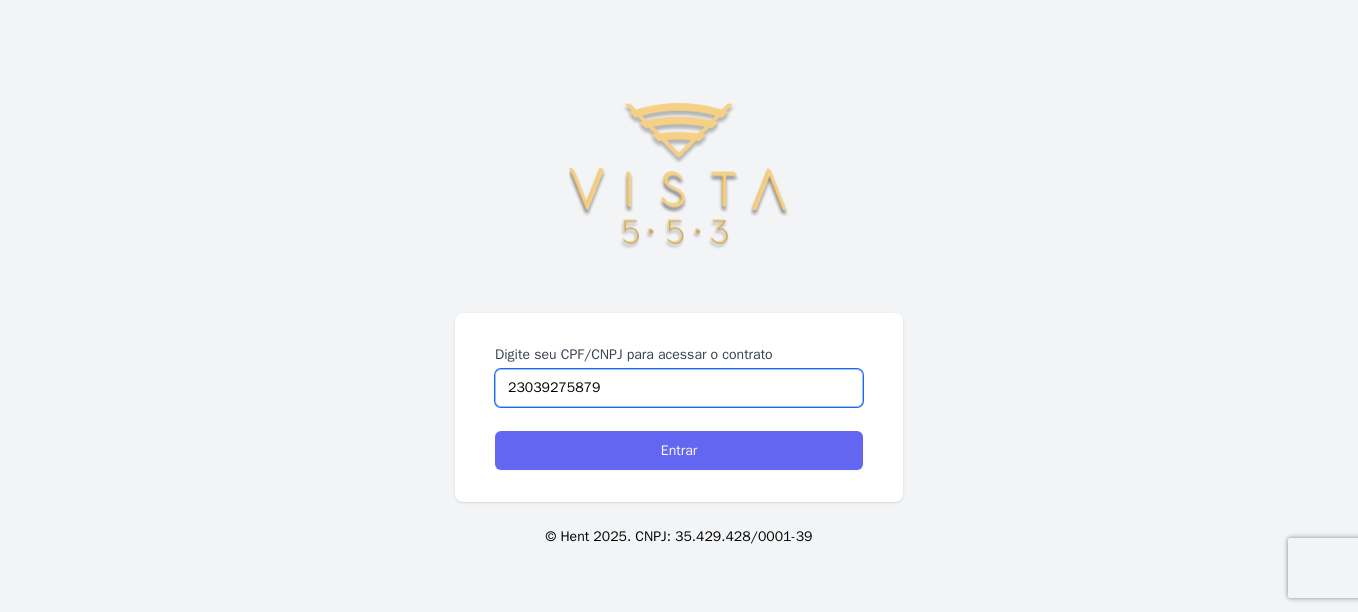 type on "23039275879" 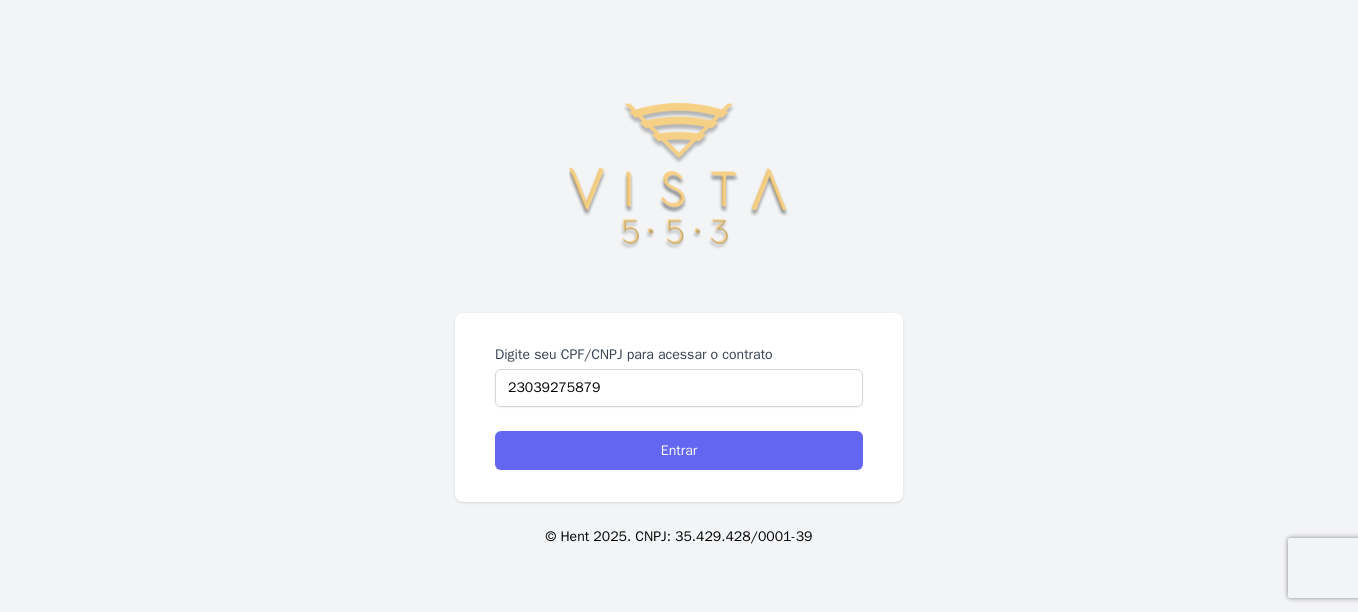 click on "Digite seu CPF/CNPJ para acessar o contrato
23039275879
Entrar" at bounding box center [679, 407] 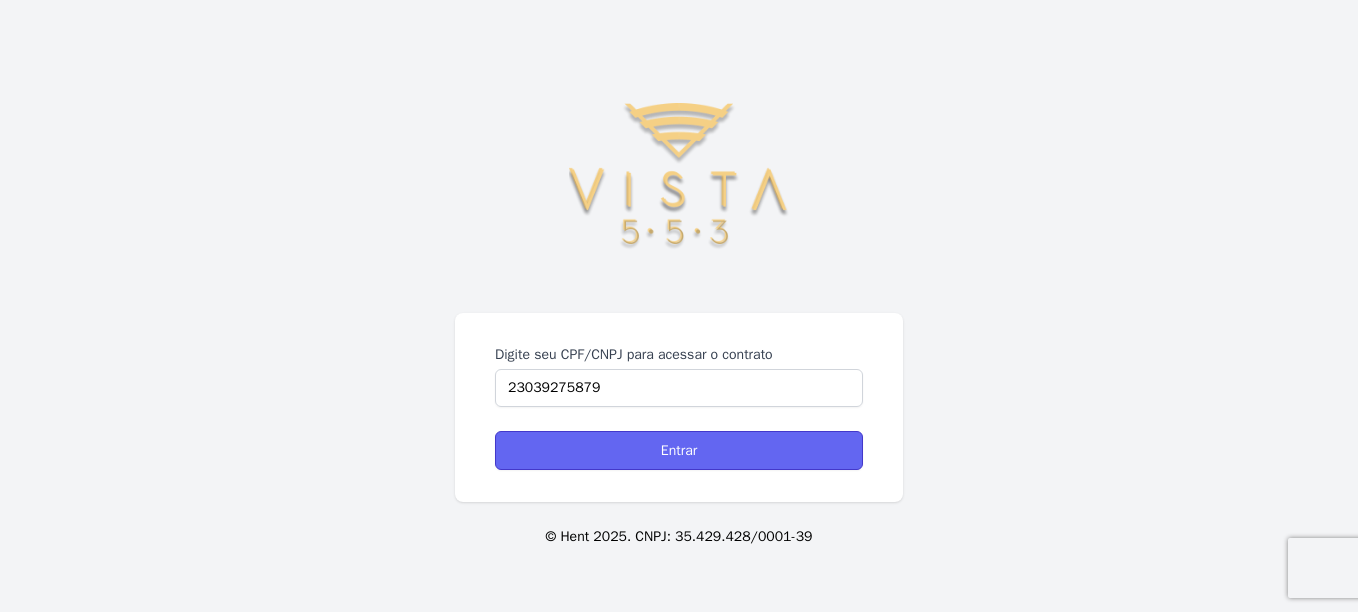 click on "Entrar" at bounding box center (679, 450) 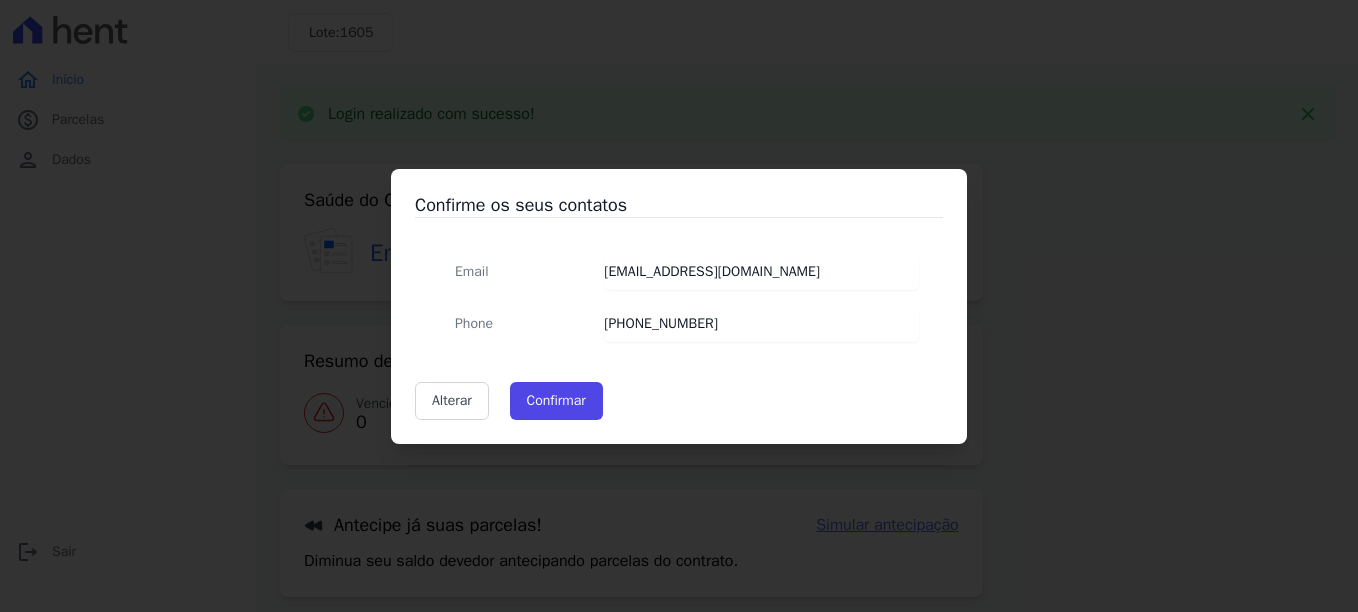 scroll, scrollTop: 0, scrollLeft: 0, axis: both 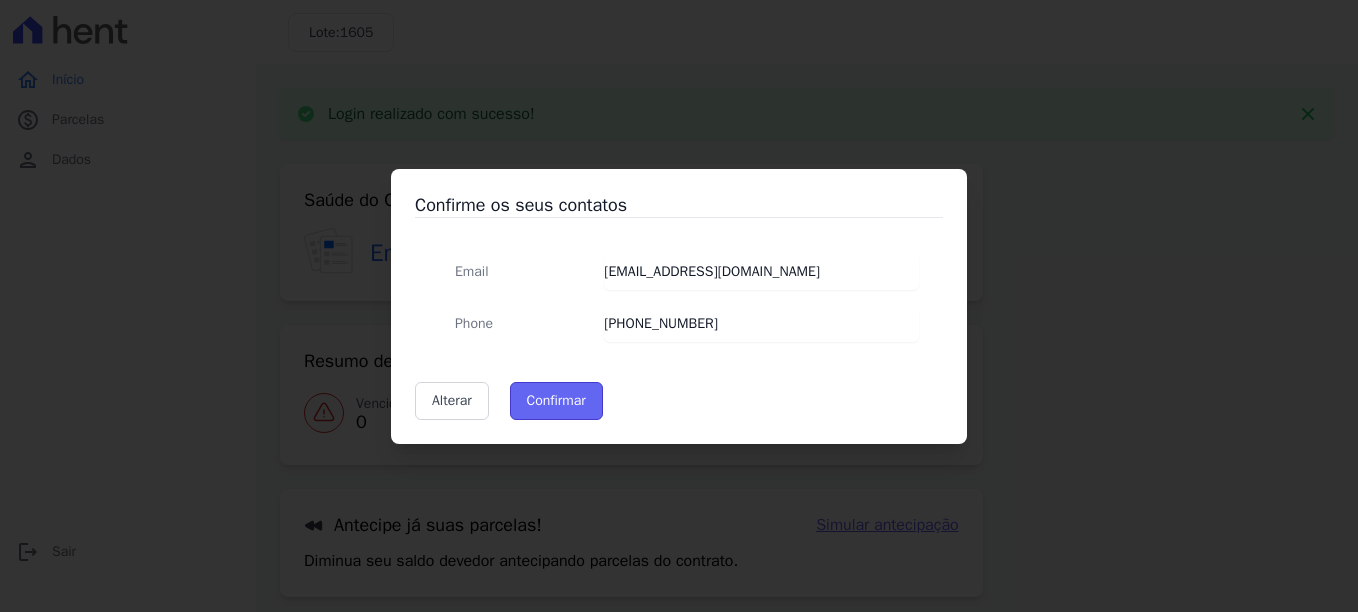 click on "Confirmar" at bounding box center (556, 401) 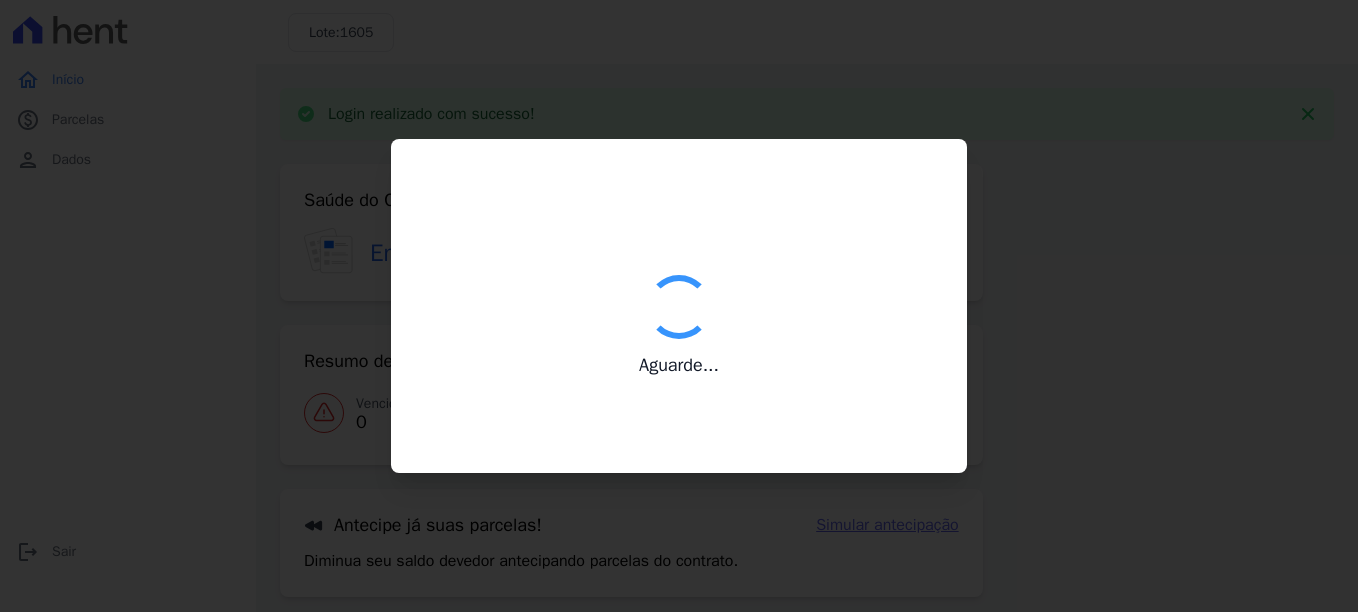 type on "Contatos confirmados com sucesso." 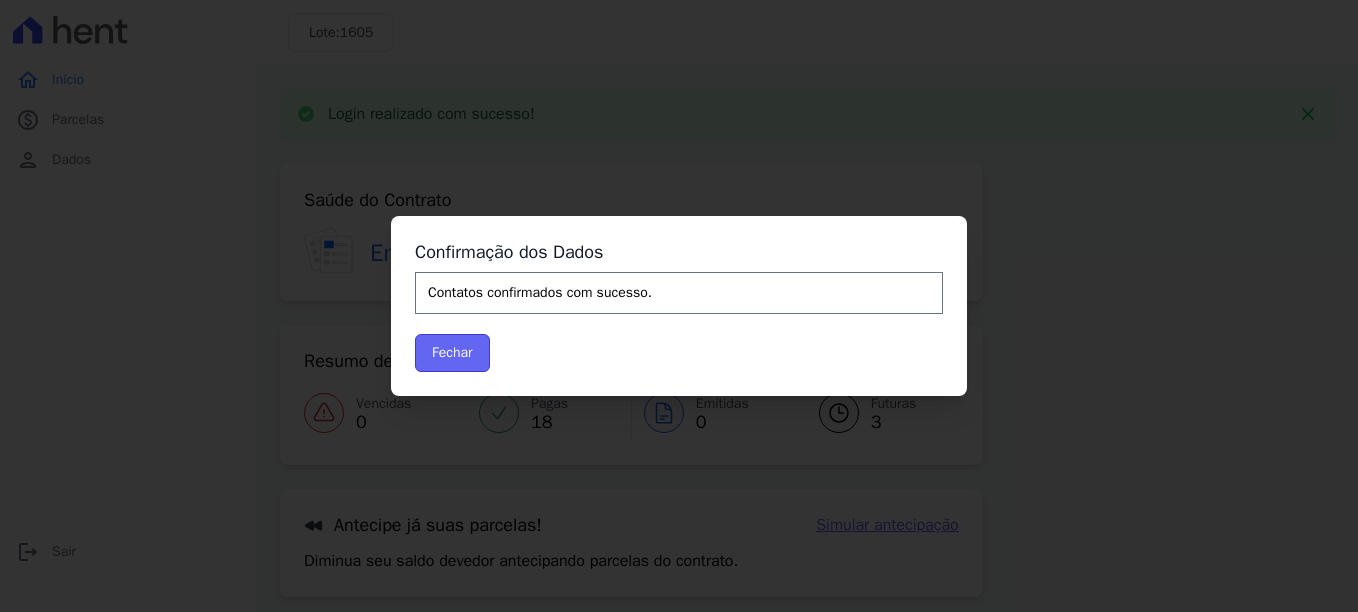 click on "Fechar" at bounding box center [452, 353] 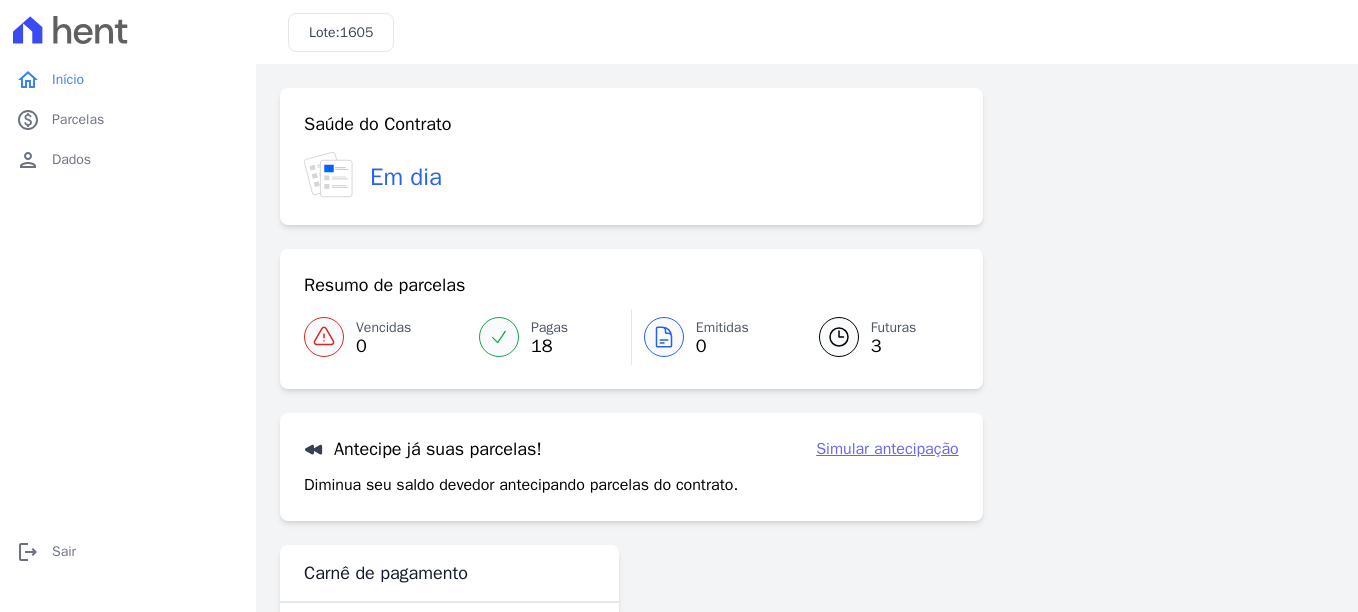scroll, scrollTop: 0, scrollLeft: 0, axis: both 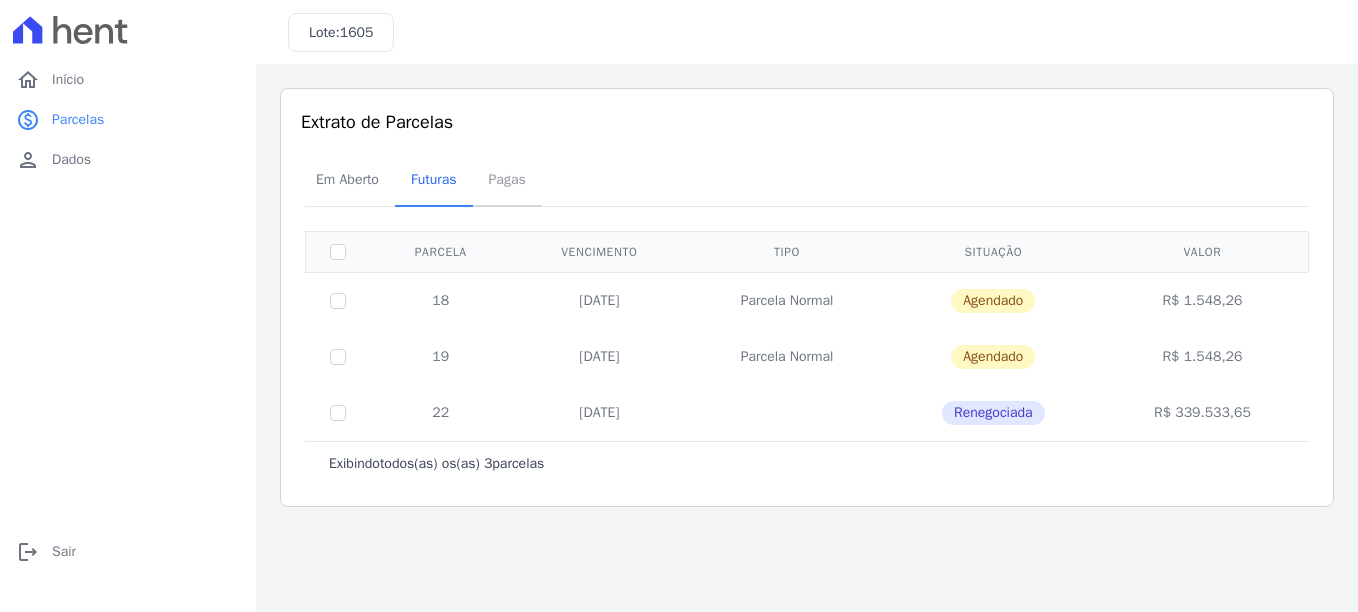 click on "Pagas" at bounding box center (507, 179) 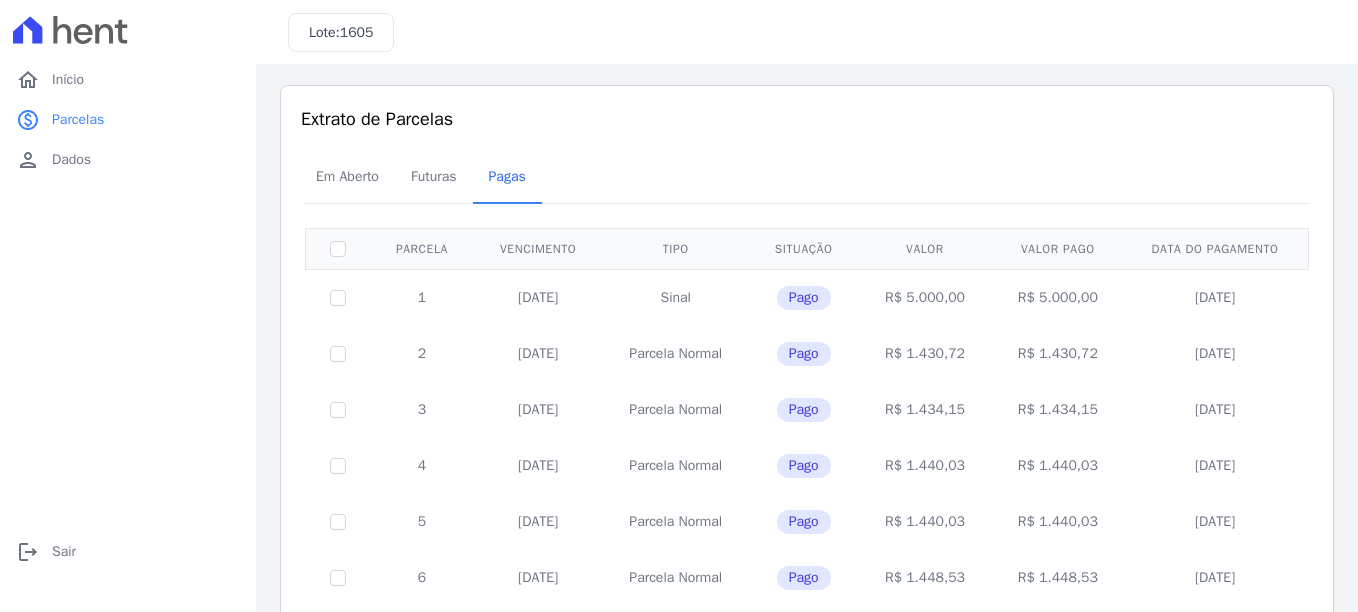 scroll, scrollTop: 0, scrollLeft: 0, axis: both 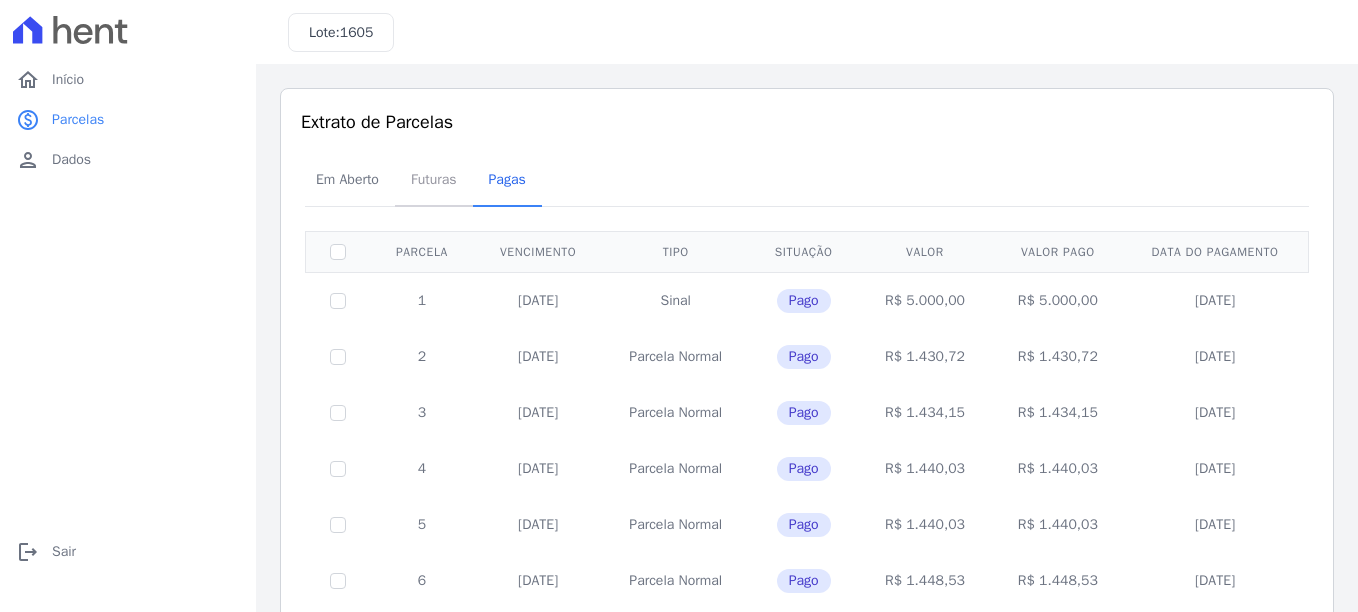 click on "Futuras" at bounding box center (434, 179) 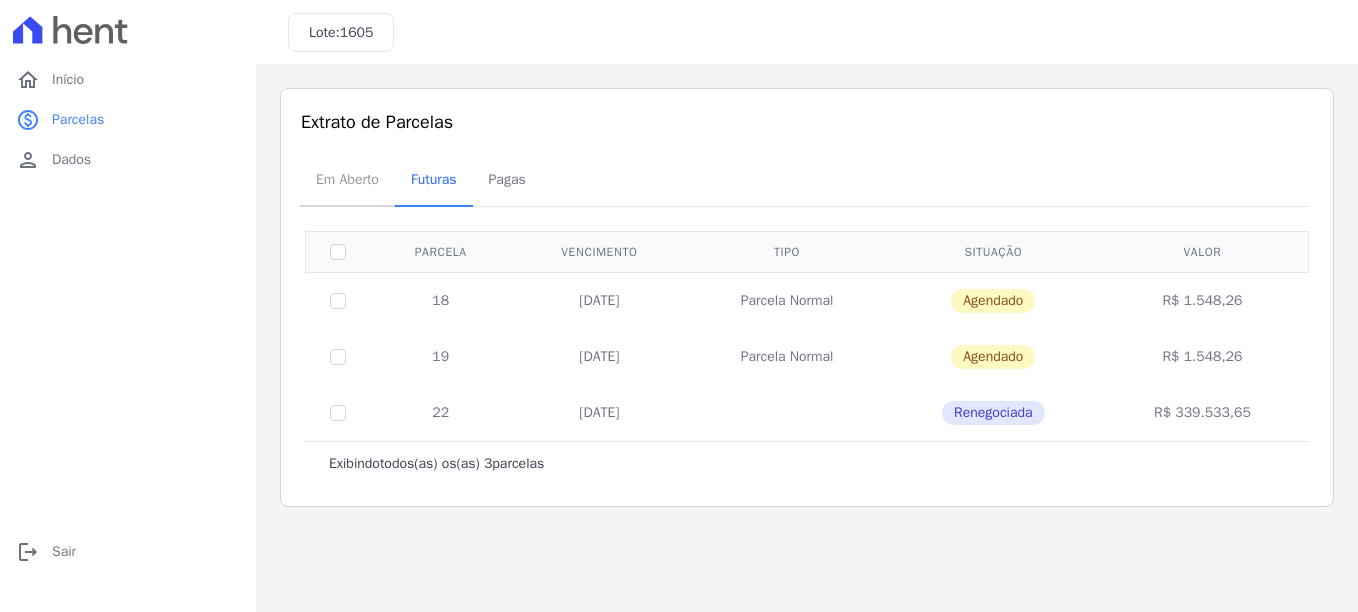 click on "Em Aberto" at bounding box center (347, 179) 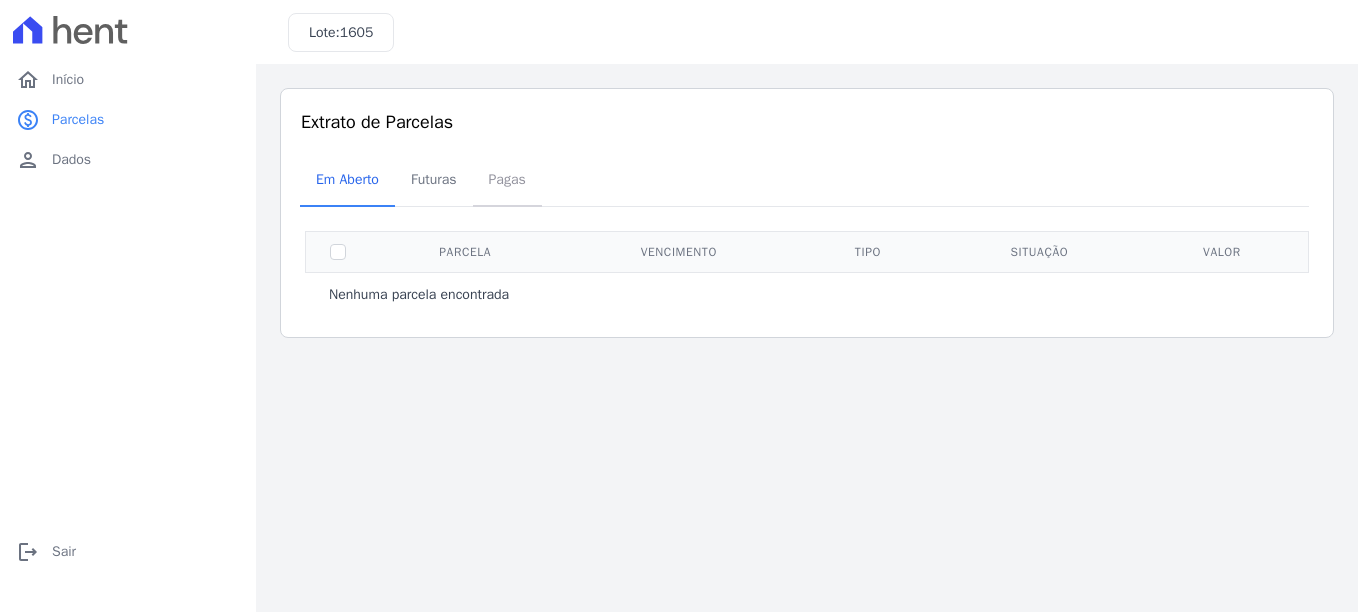 click on "Pagas" at bounding box center [507, 179] 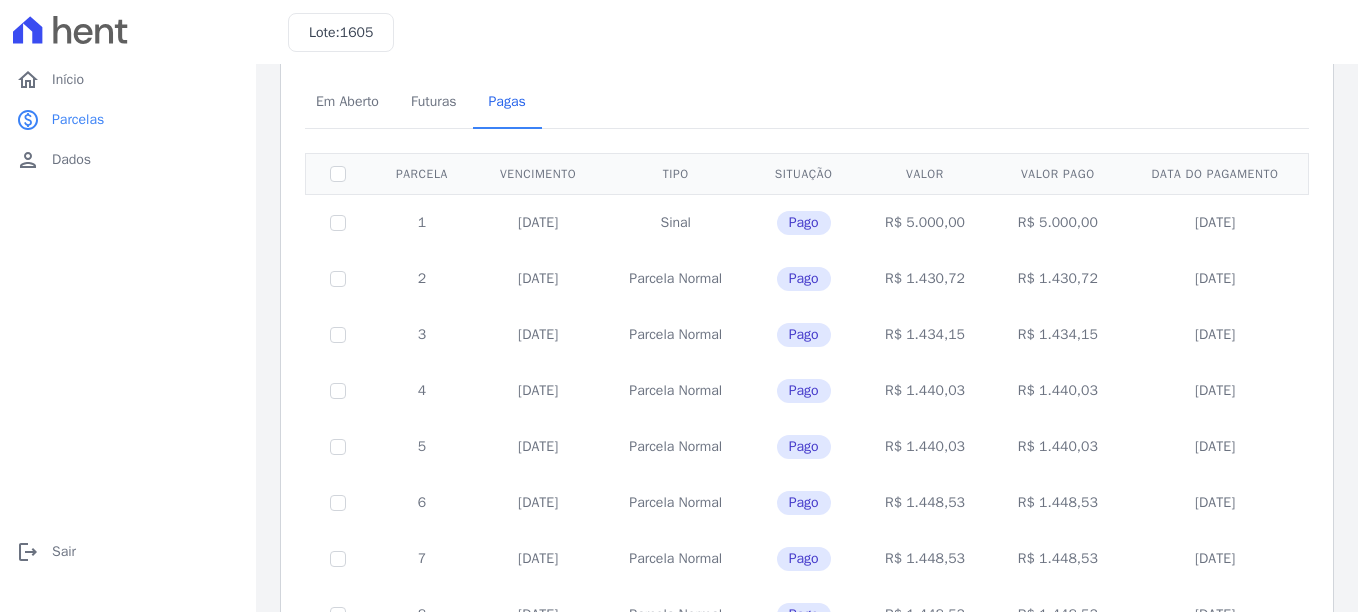 scroll, scrollTop: 0, scrollLeft: 0, axis: both 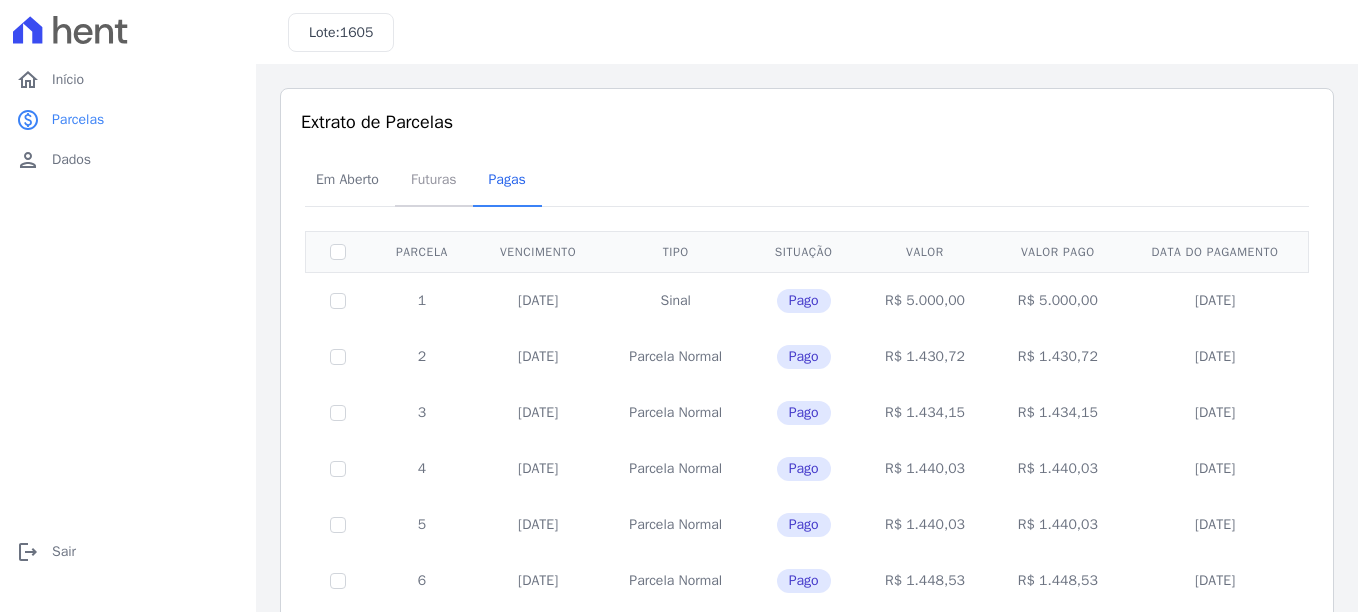 click on "Futuras" at bounding box center [434, 179] 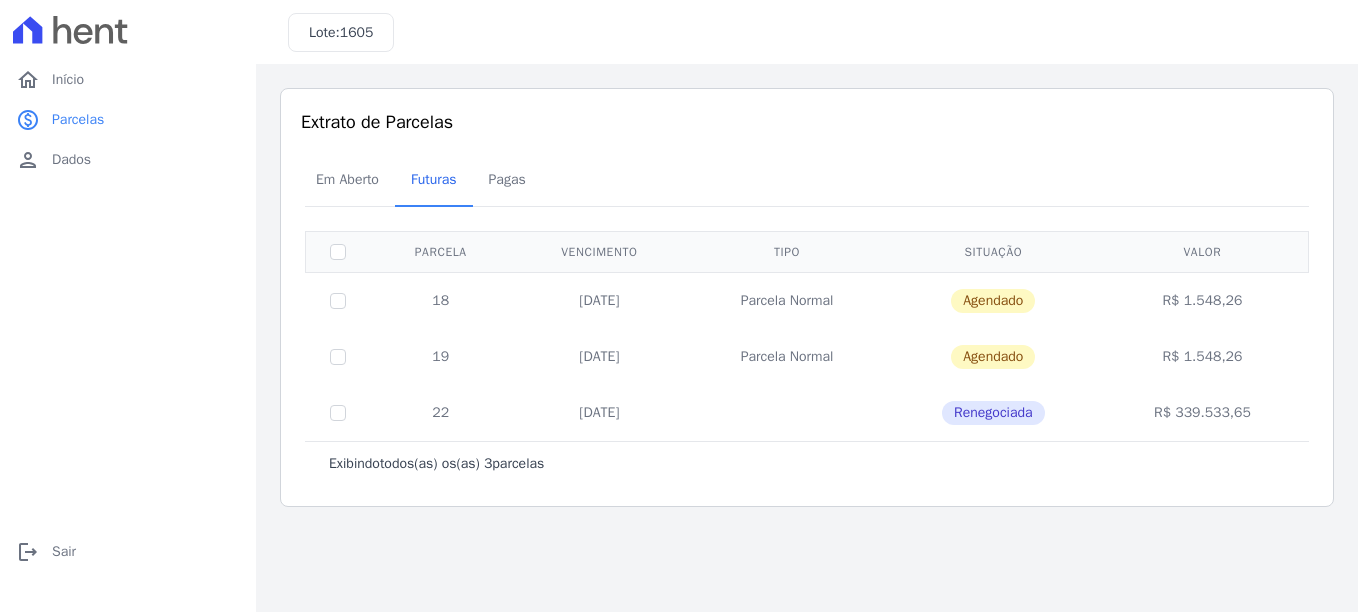 drag, startPoint x: 661, startPoint y: 293, endPoint x: 549, endPoint y: 283, distance: 112.44554 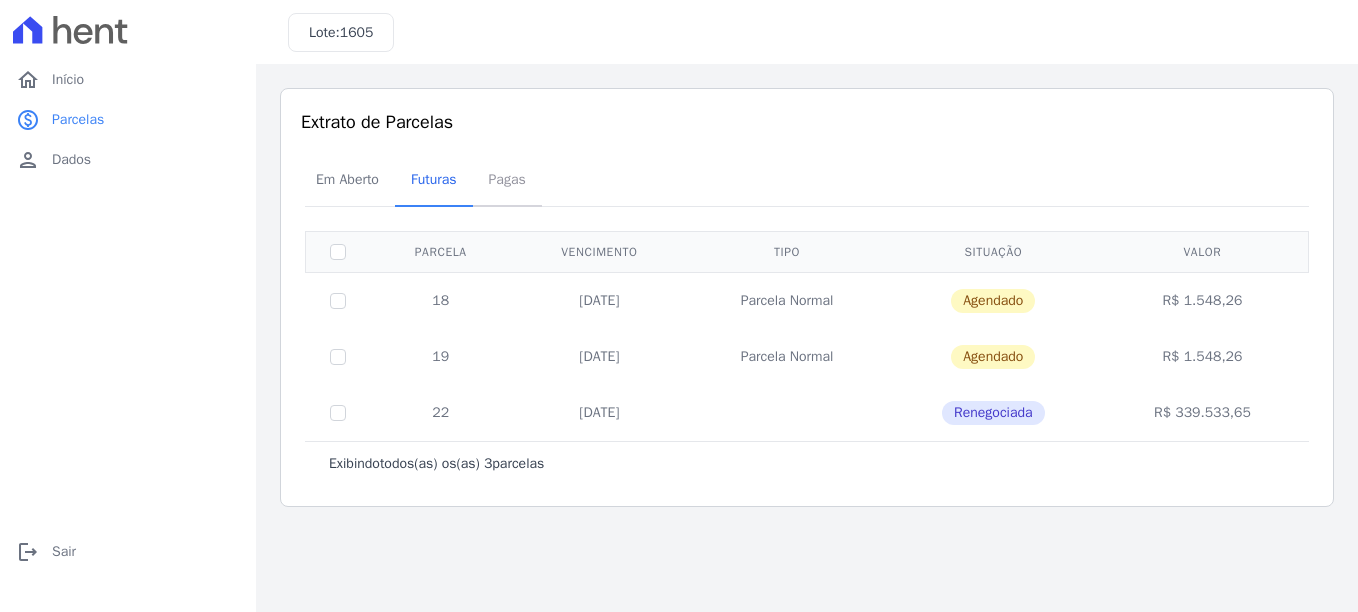 drag, startPoint x: 549, startPoint y: 283, endPoint x: 504, endPoint y: 184, distance: 108.74741 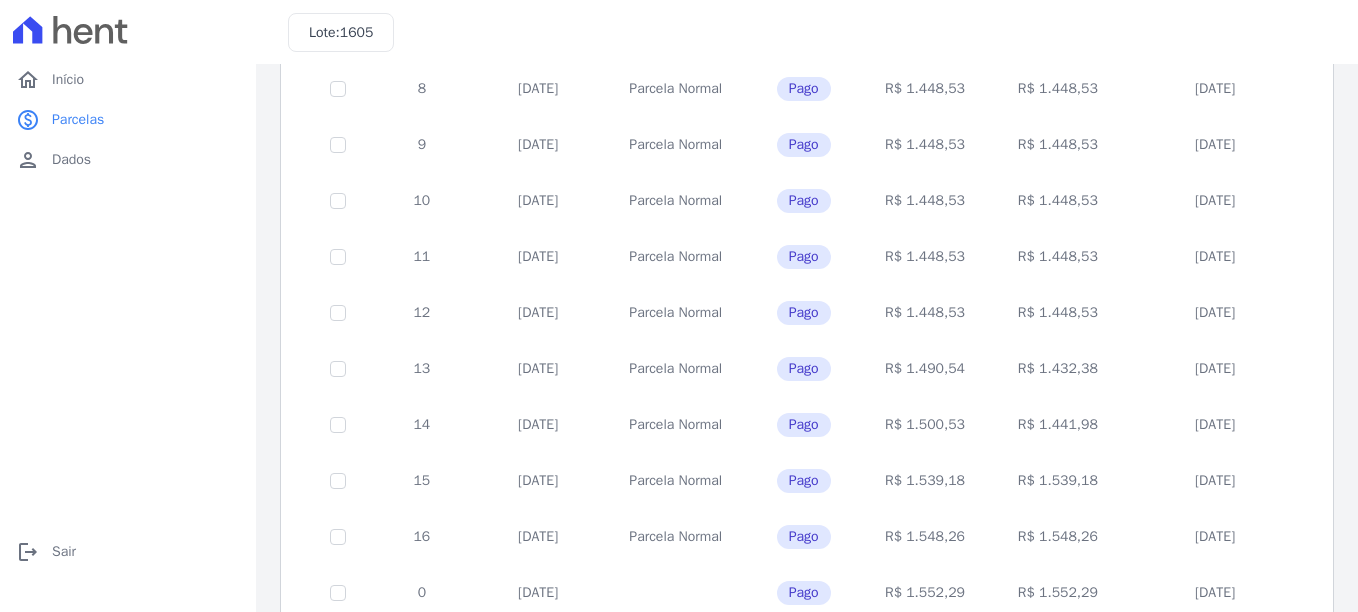 scroll, scrollTop: 759, scrollLeft: 0, axis: vertical 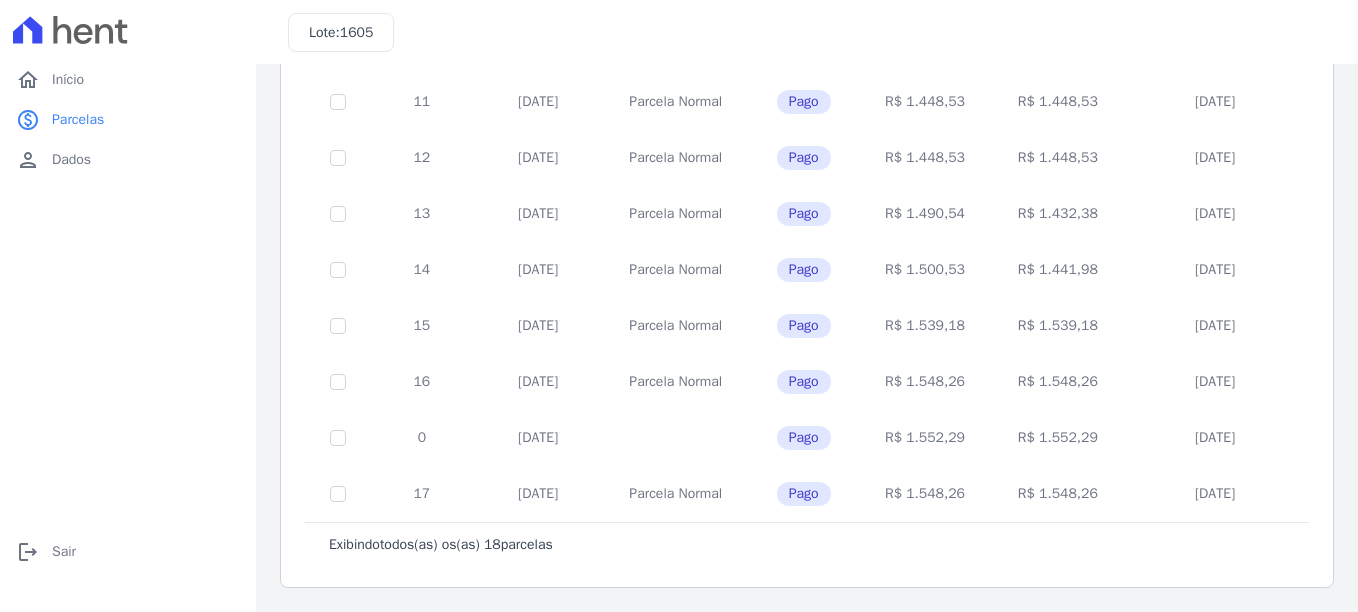 drag, startPoint x: 477, startPoint y: 443, endPoint x: 580, endPoint y: 434, distance: 103.392456 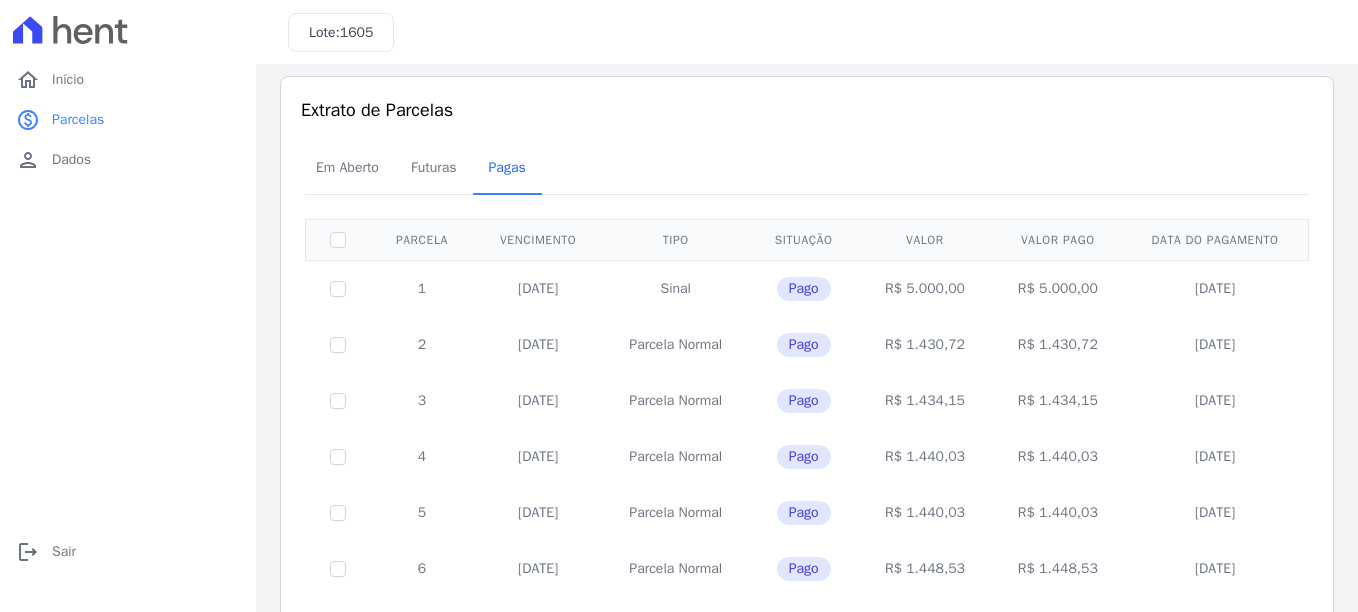scroll, scrollTop: 0, scrollLeft: 0, axis: both 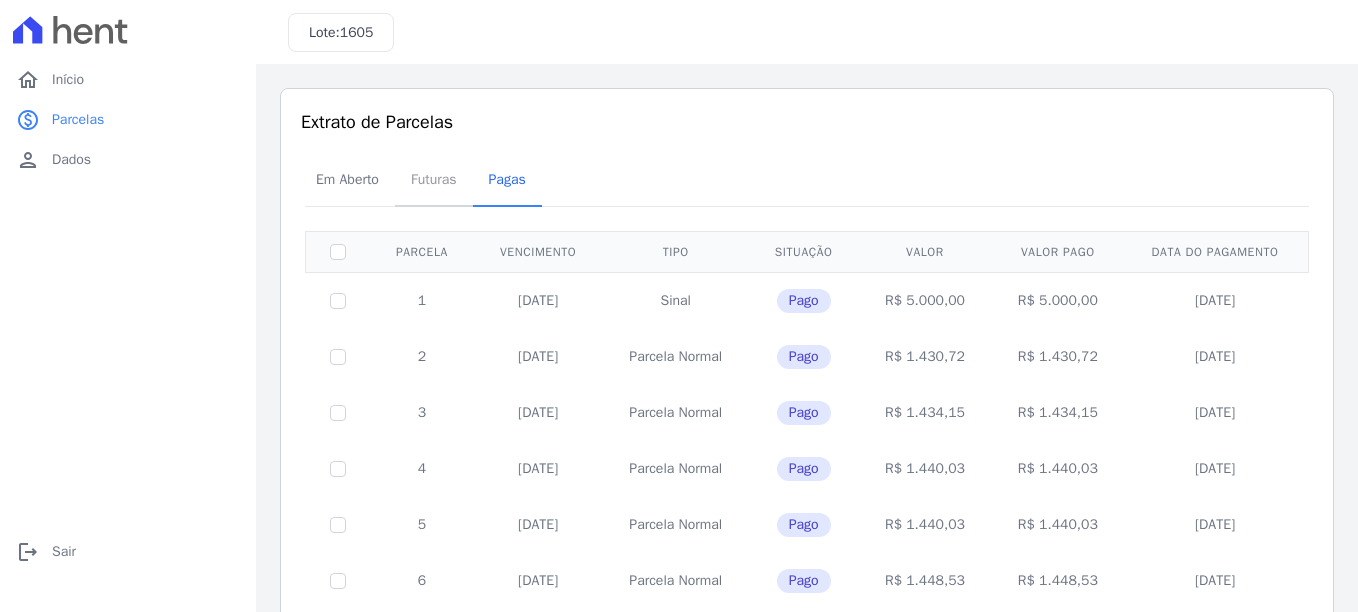 click on "Futuras" at bounding box center (434, 179) 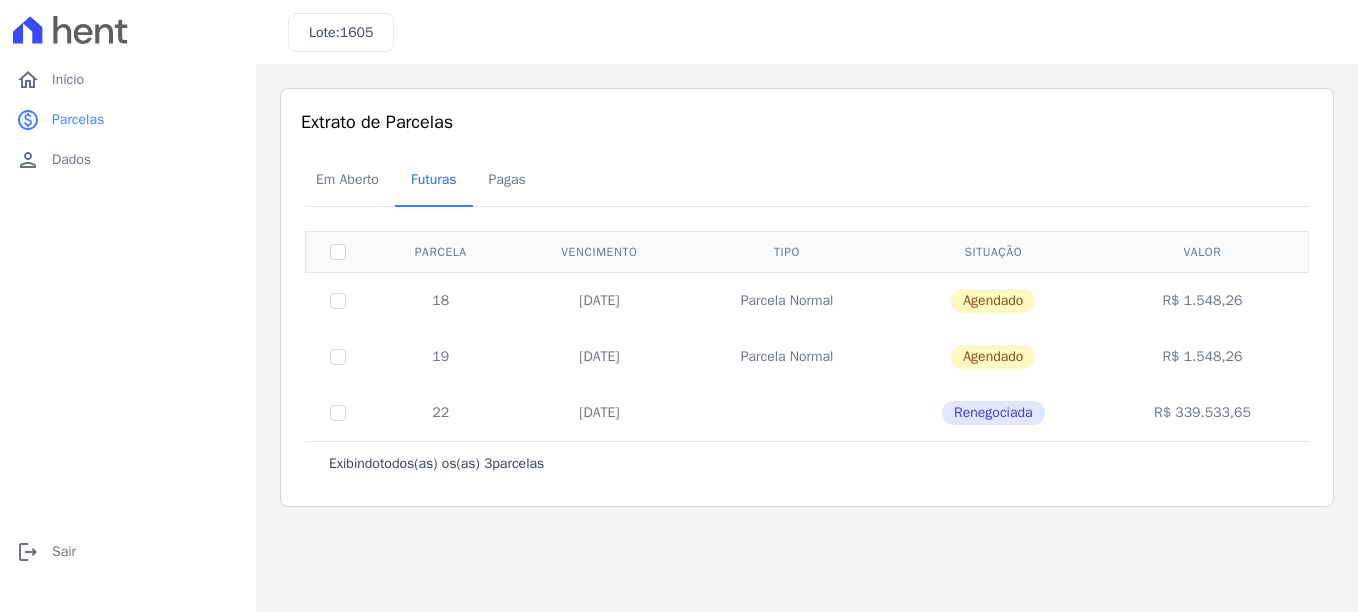 drag, startPoint x: 668, startPoint y: 295, endPoint x: 548, endPoint y: 302, distance: 120.203995 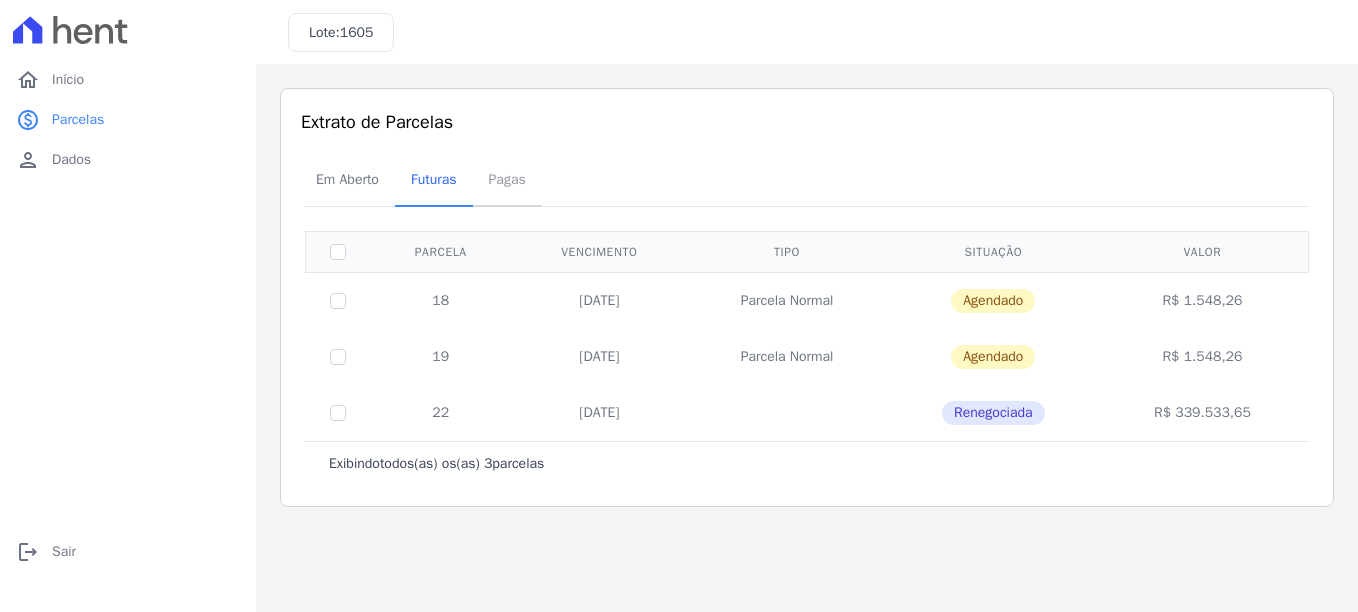 click on "Pagas" at bounding box center [507, 179] 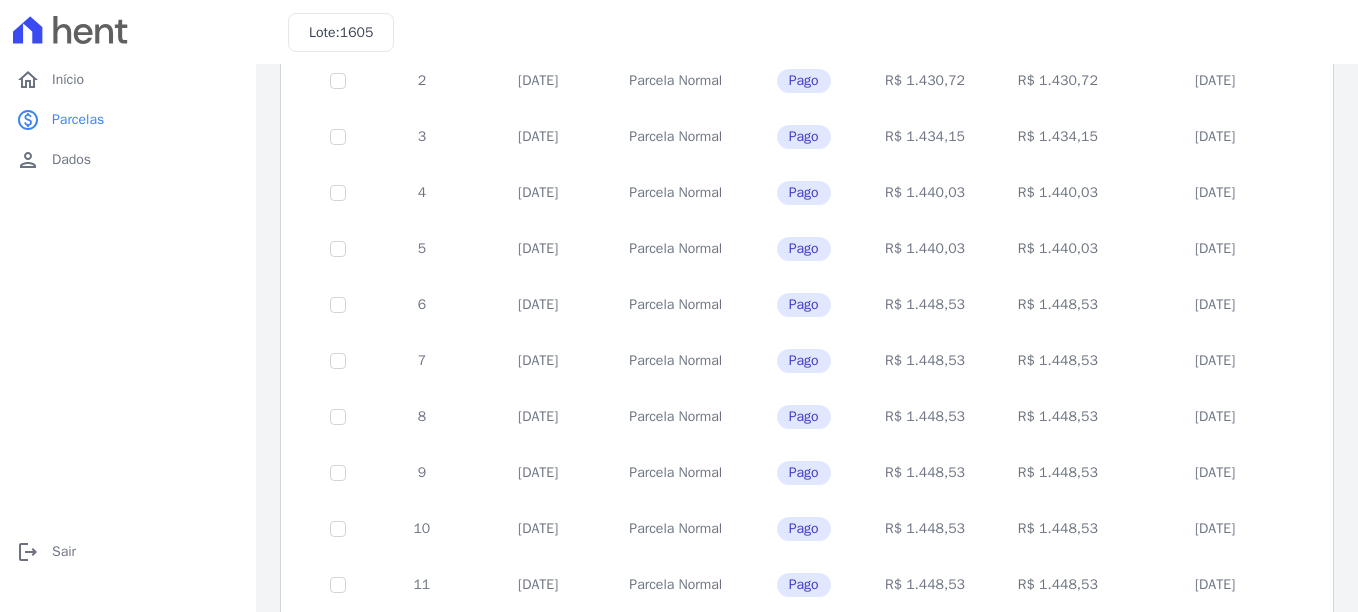 scroll, scrollTop: 0, scrollLeft: 0, axis: both 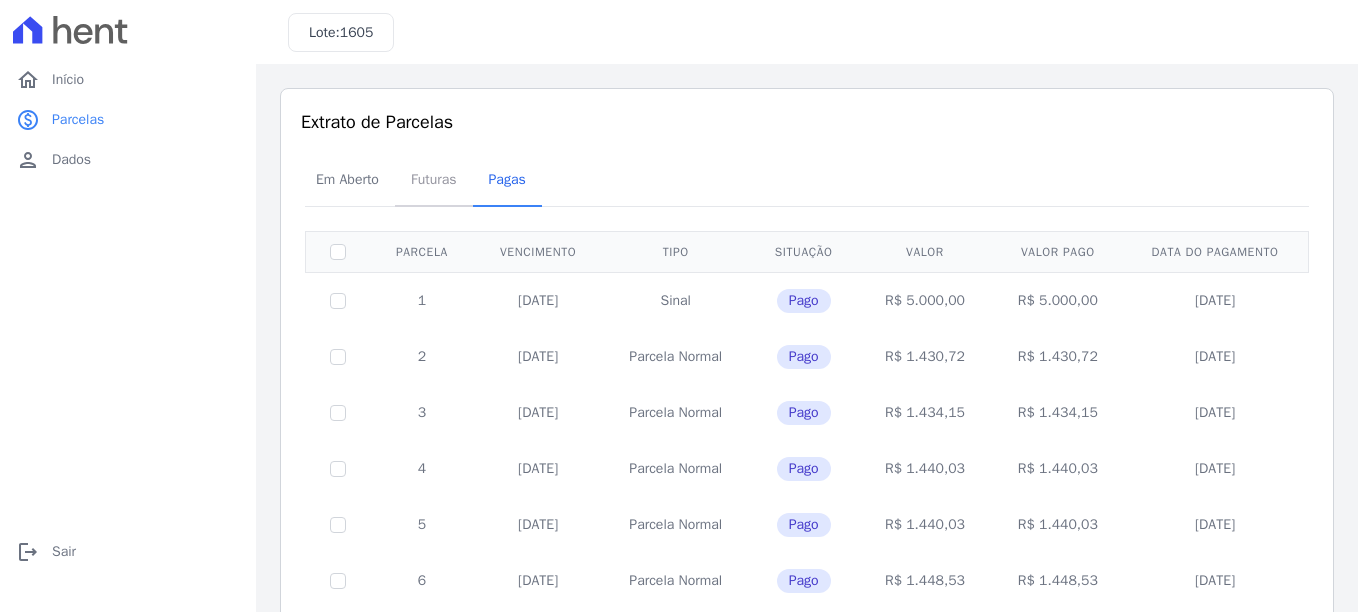 click on "Futuras" at bounding box center (434, 179) 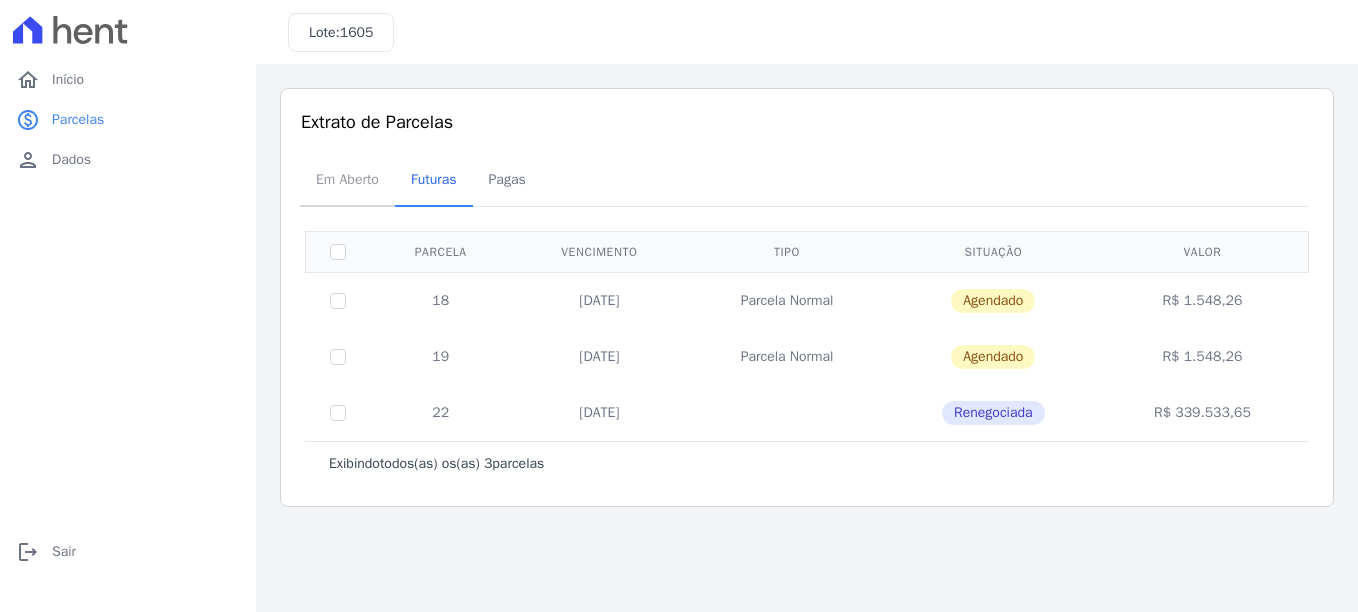 click on "Em Aberto" at bounding box center [347, 179] 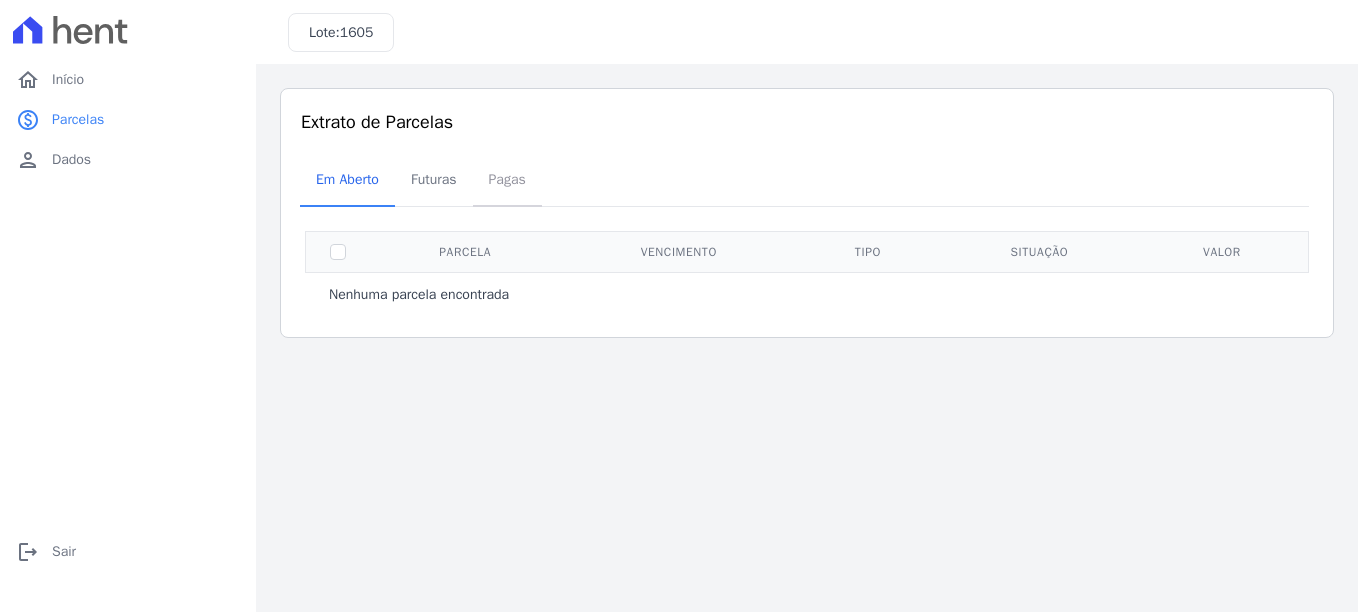 click on "Pagas" at bounding box center [507, 179] 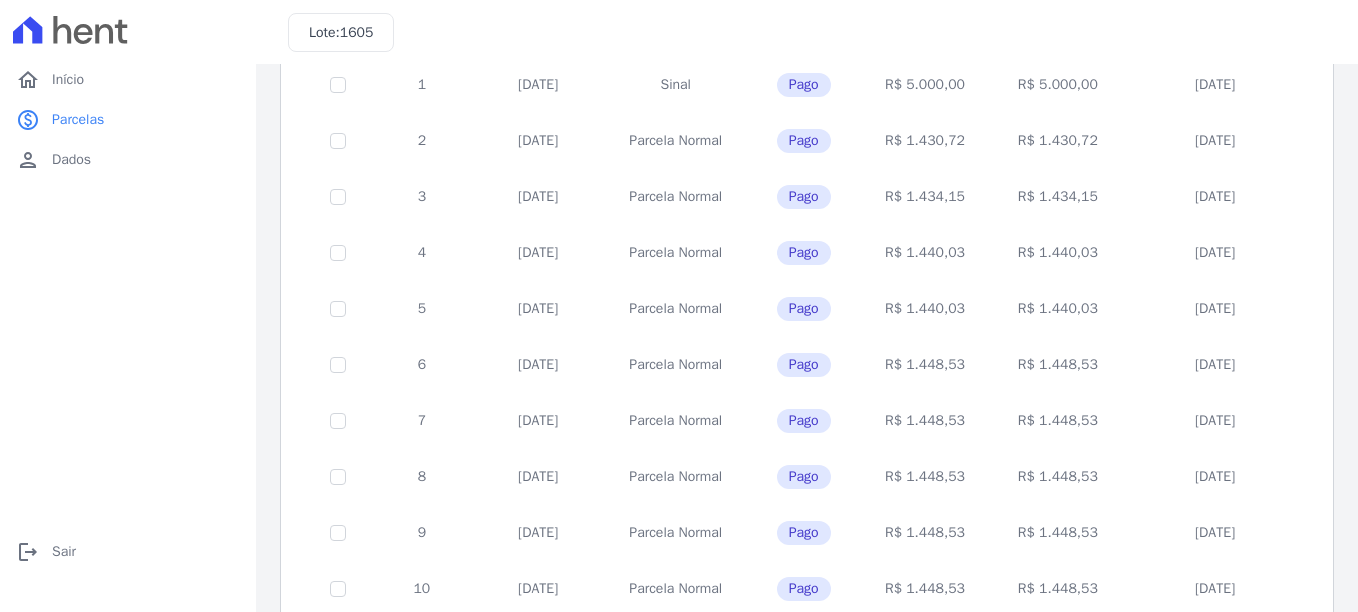 scroll, scrollTop: 0, scrollLeft: 0, axis: both 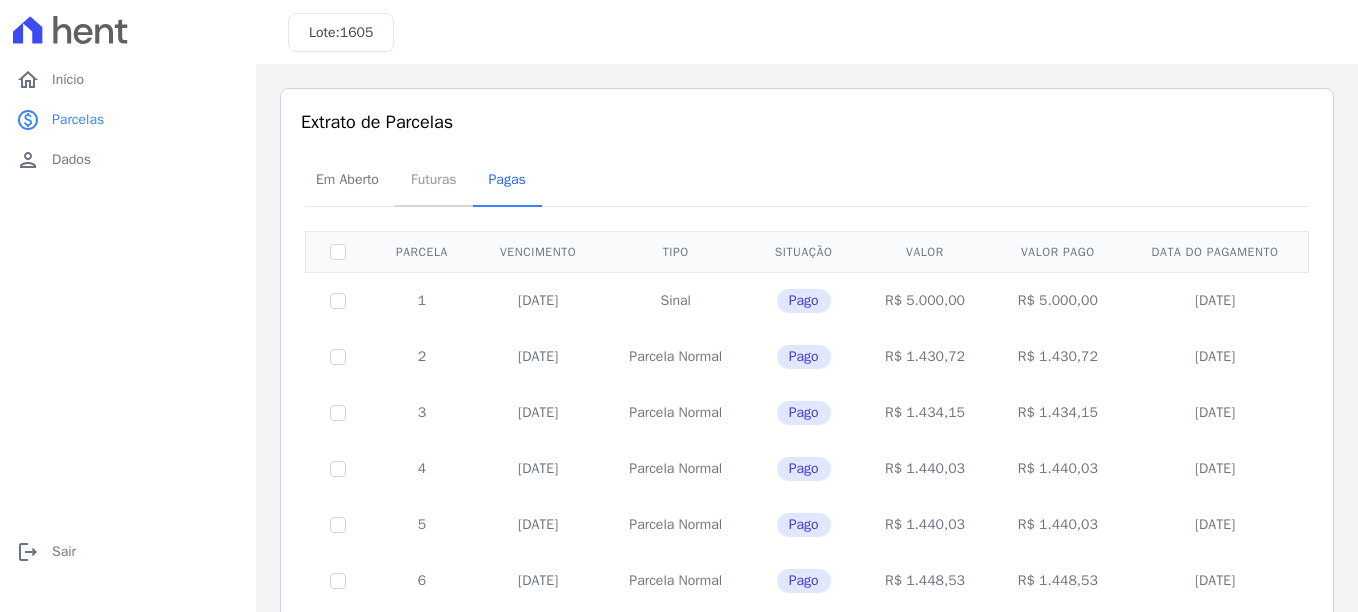 click on "Futuras" at bounding box center [434, 179] 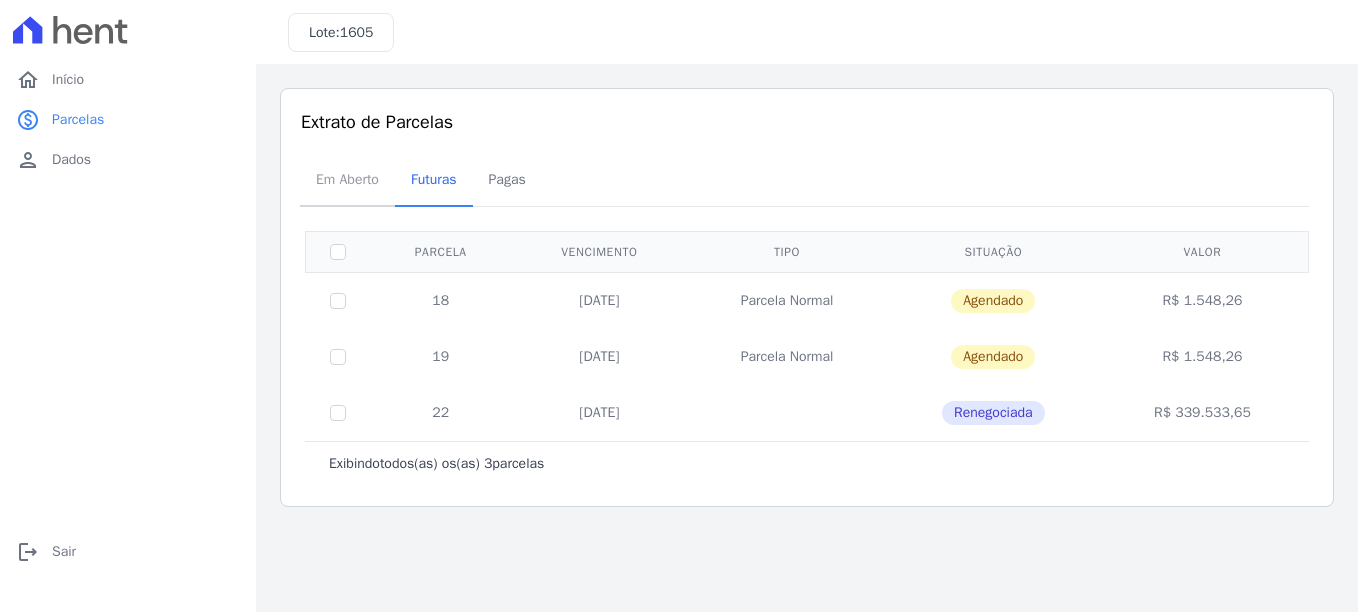 click on "Em Aberto" at bounding box center (347, 179) 